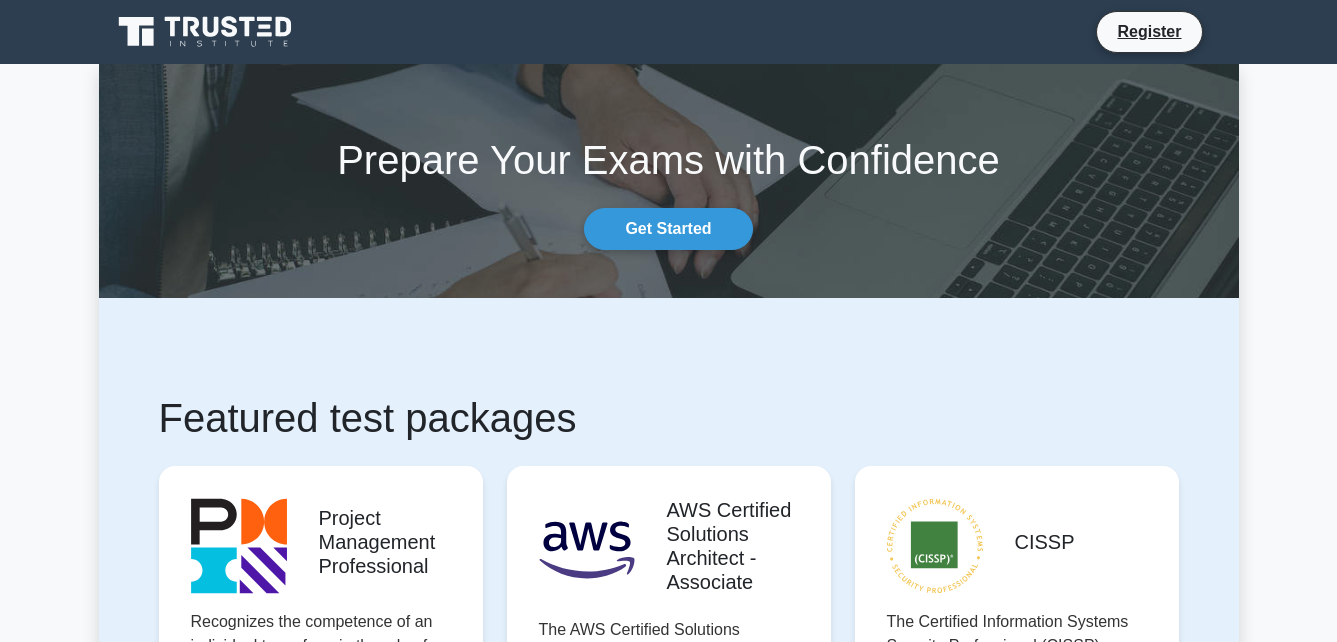 scroll, scrollTop: 0, scrollLeft: 0, axis: both 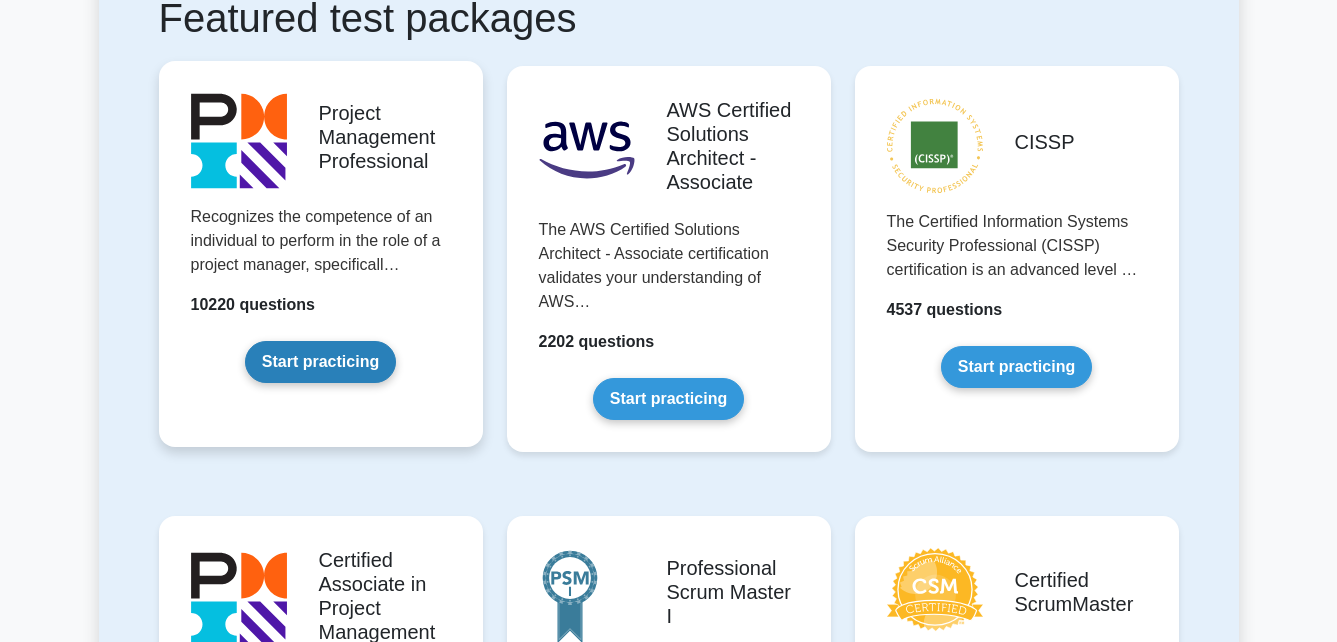 click on "Start practicing" at bounding box center (320, 362) 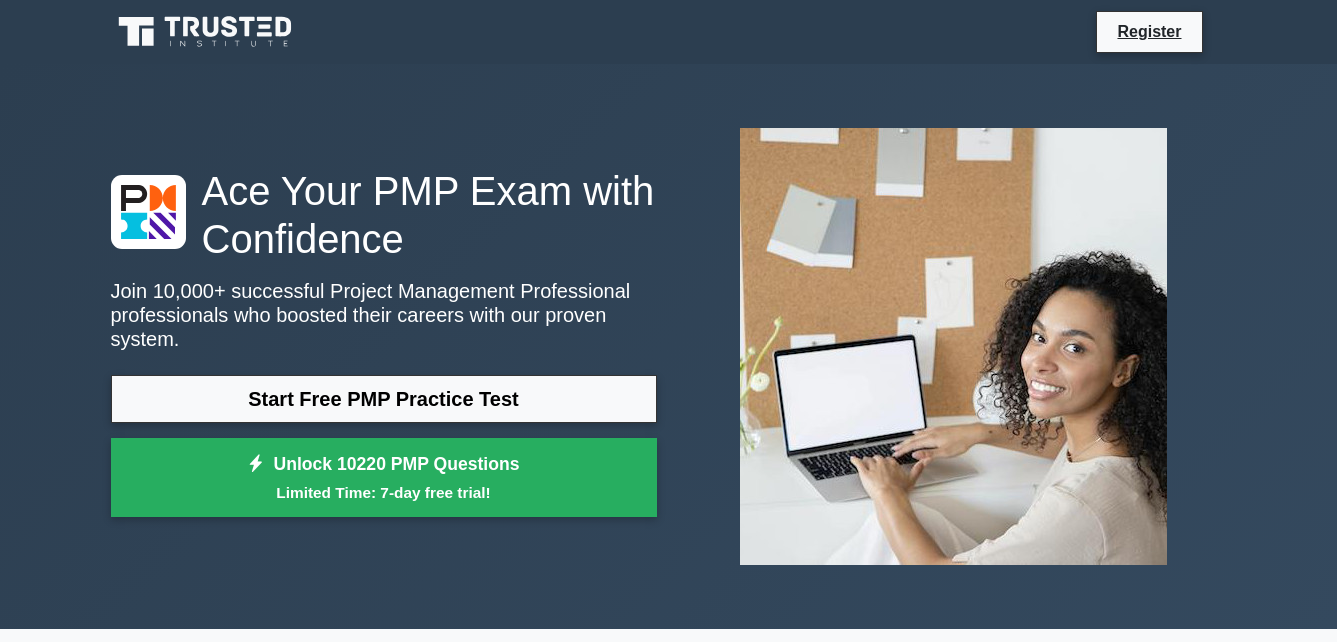 scroll, scrollTop: 0, scrollLeft: 0, axis: both 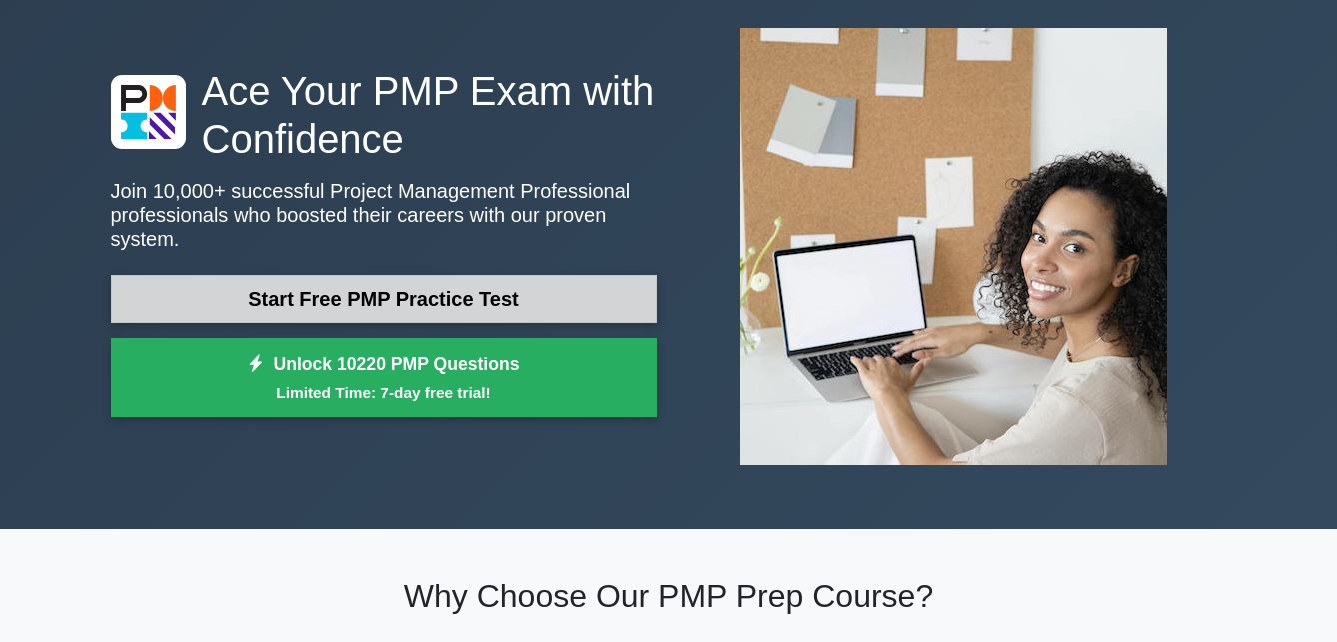 click on "Start Free PMP Practice Test" at bounding box center (384, 299) 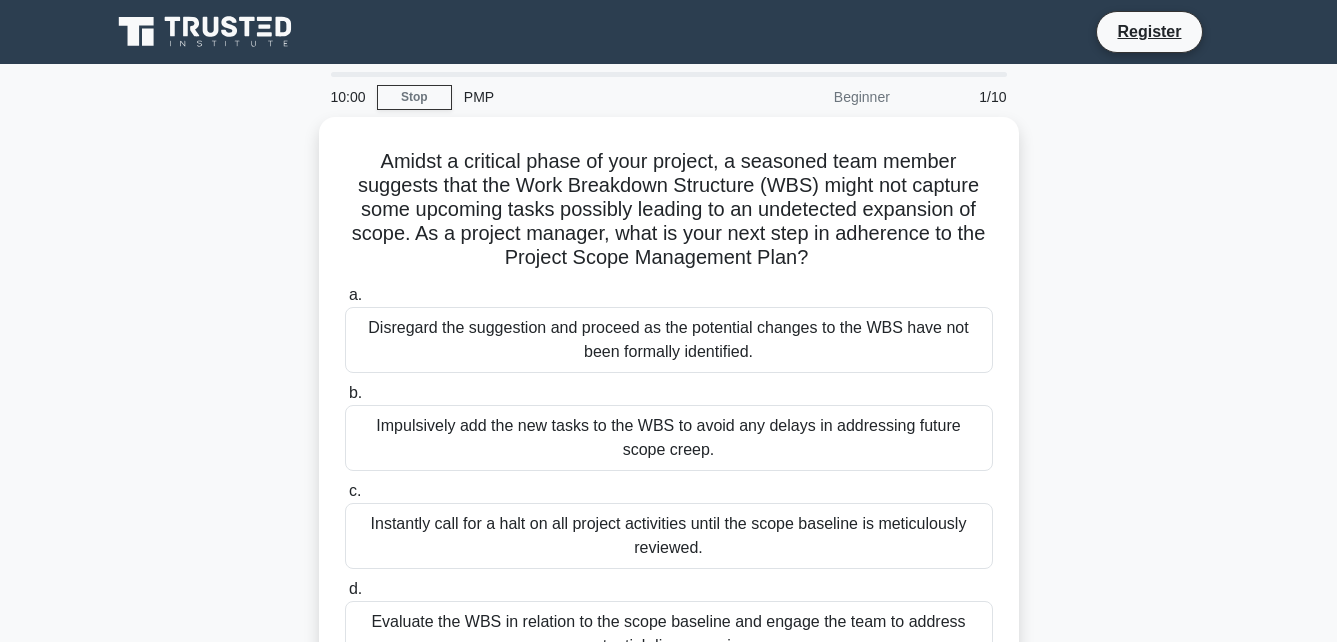 scroll, scrollTop: 0, scrollLeft: 0, axis: both 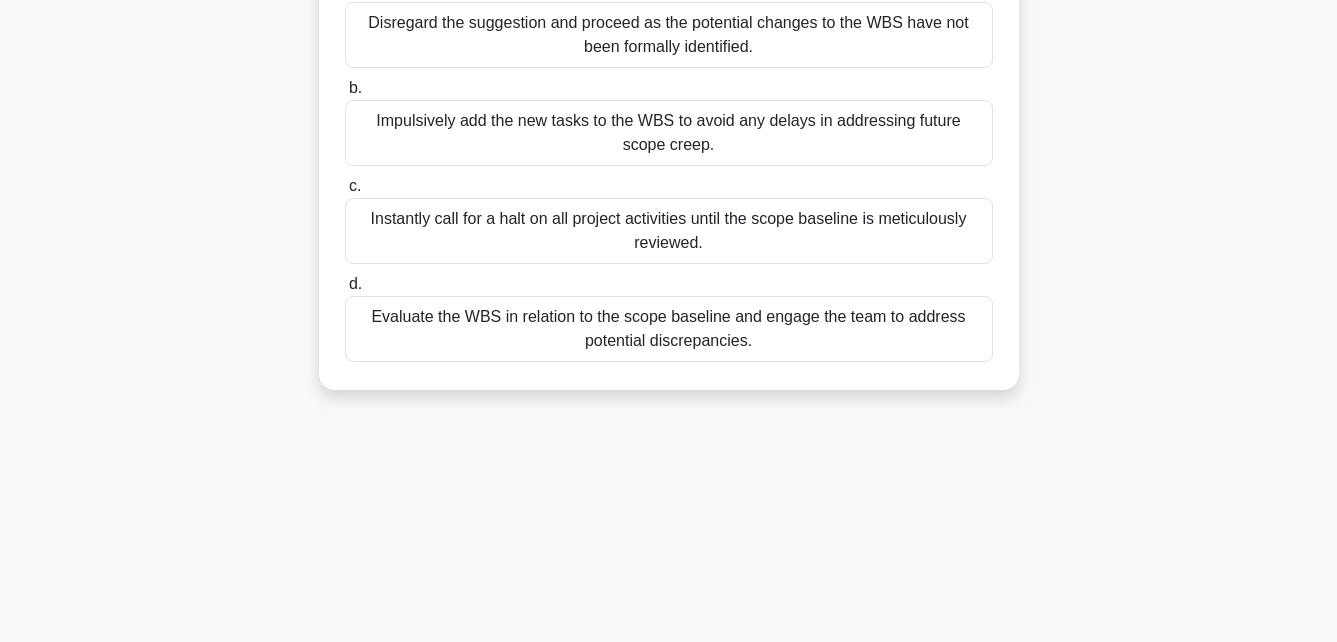 click on "Impulsively add the new tasks to the WBS to avoid any delays in addressing future scope creep." at bounding box center [669, 133] 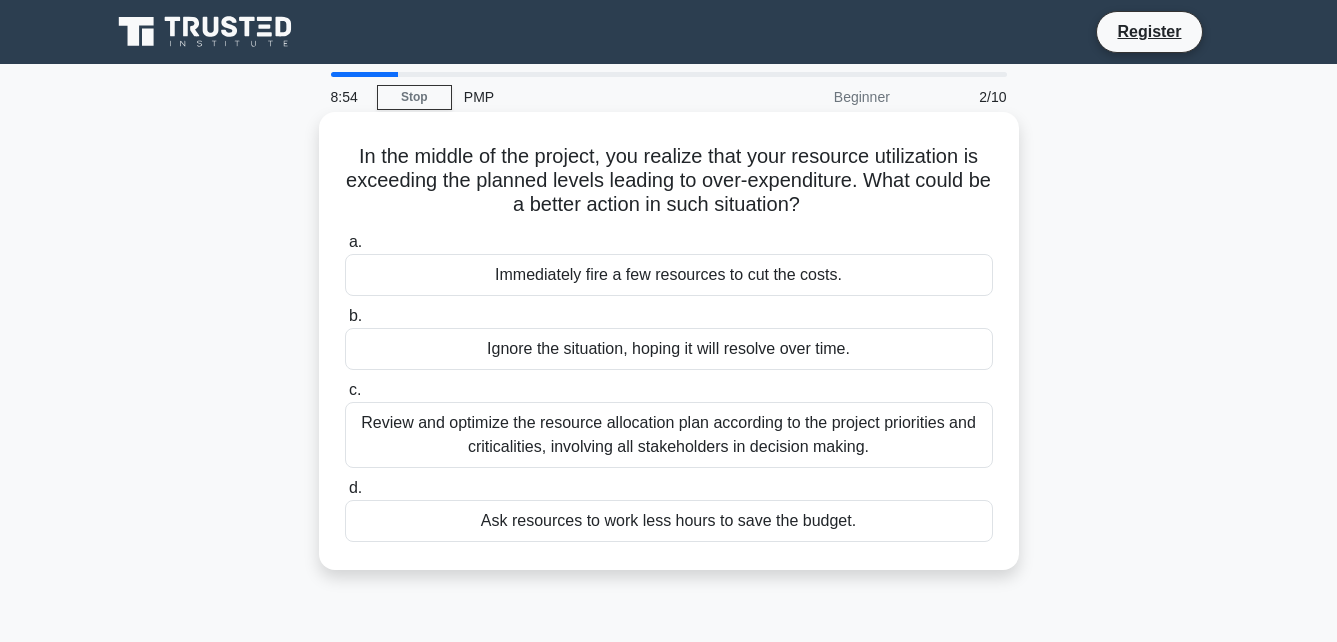 scroll, scrollTop: 100, scrollLeft: 0, axis: vertical 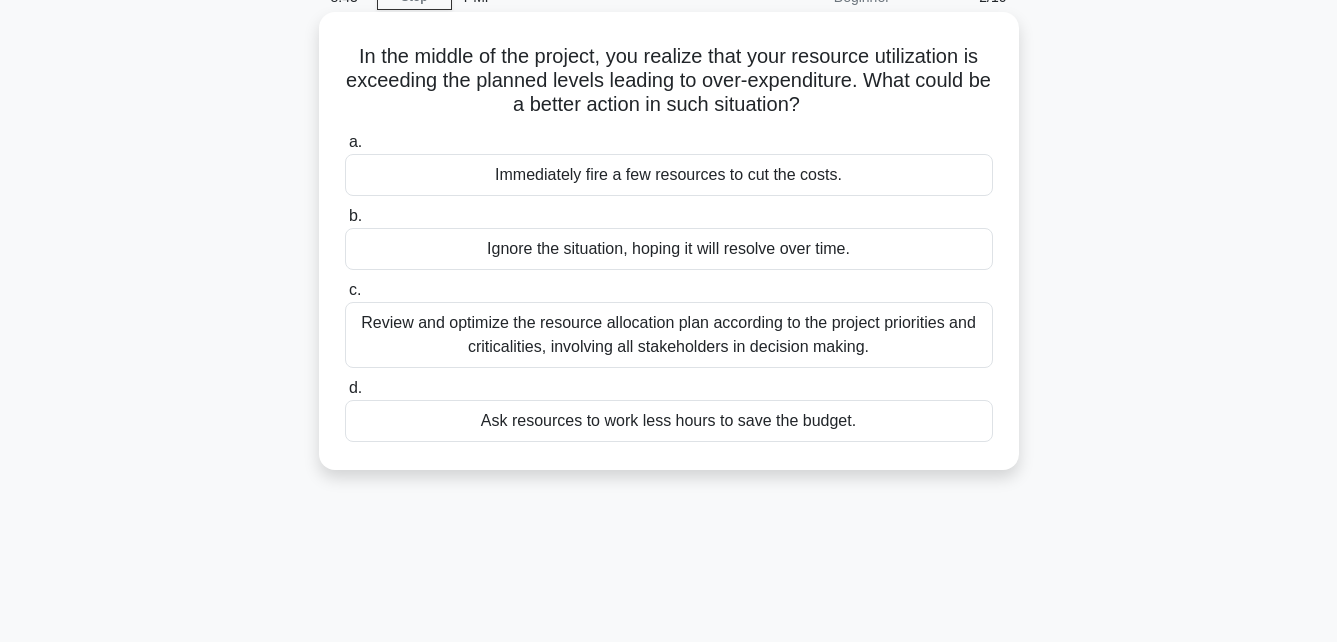 click on "Review and optimize the resource allocation plan according to the project priorities and criticalities, involving all stakeholders in decision making." at bounding box center [669, 335] 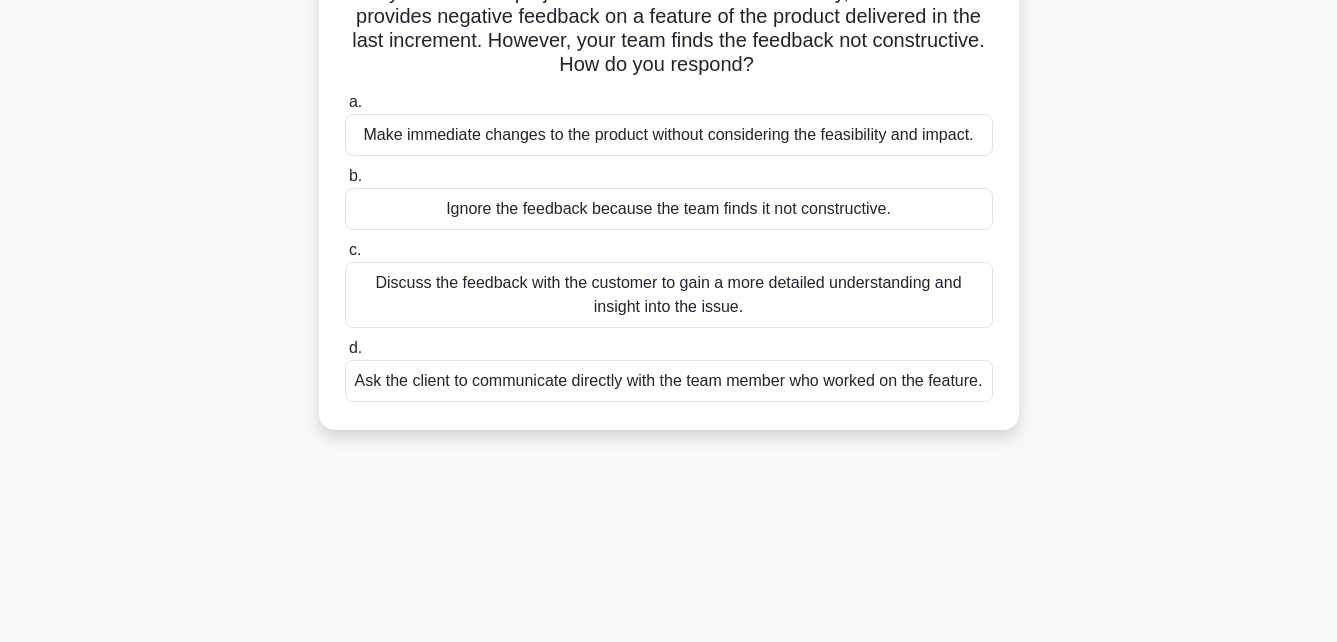 scroll, scrollTop: 200, scrollLeft: 0, axis: vertical 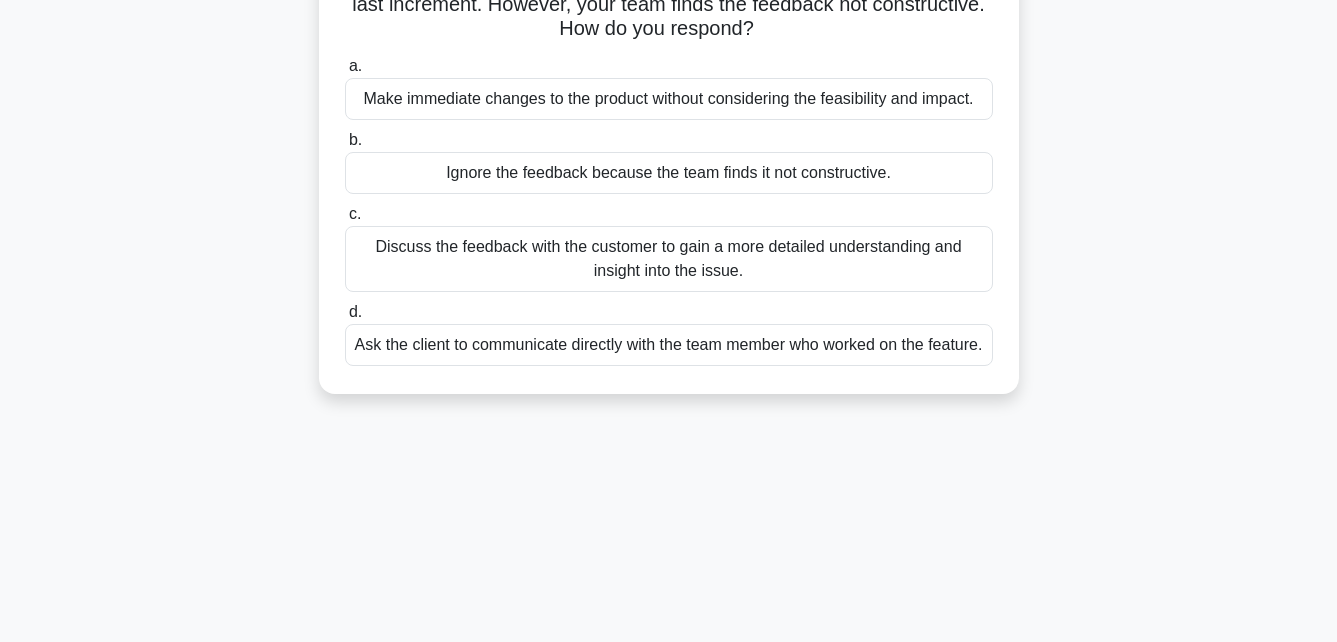 click on "Discuss the feedback with the customer to gain a more detailed understanding and insight into the issue." at bounding box center [669, 259] 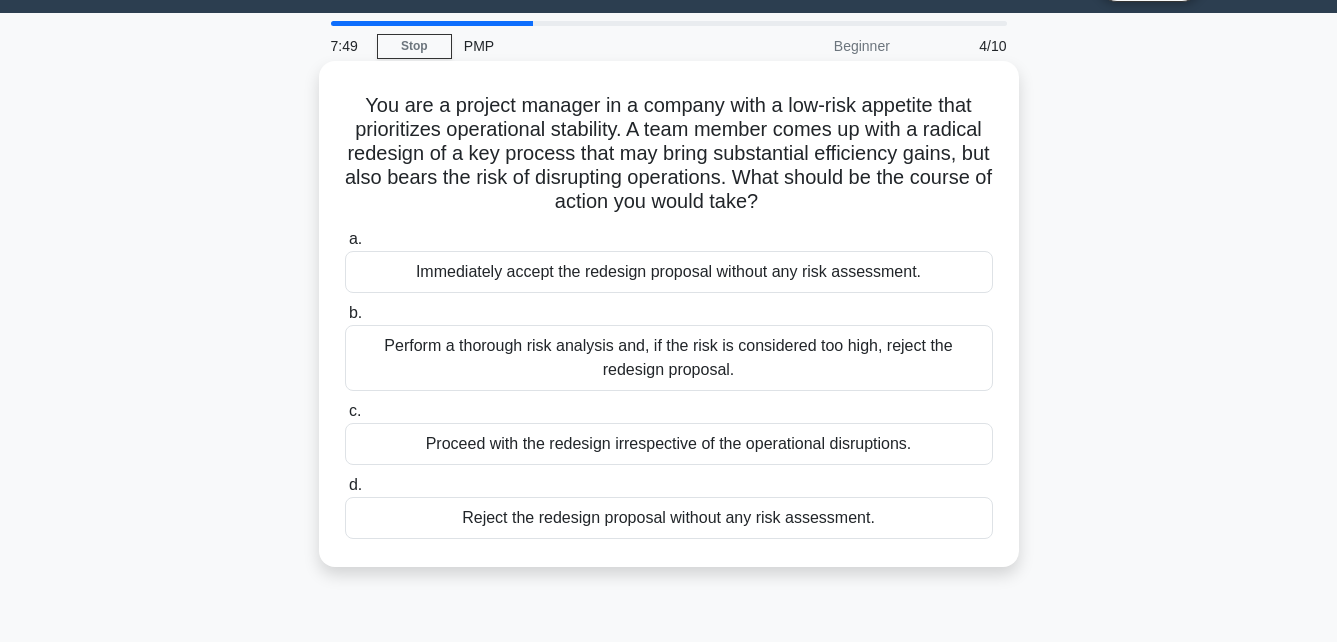 scroll, scrollTop: 100, scrollLeft: 0, axis: vertical 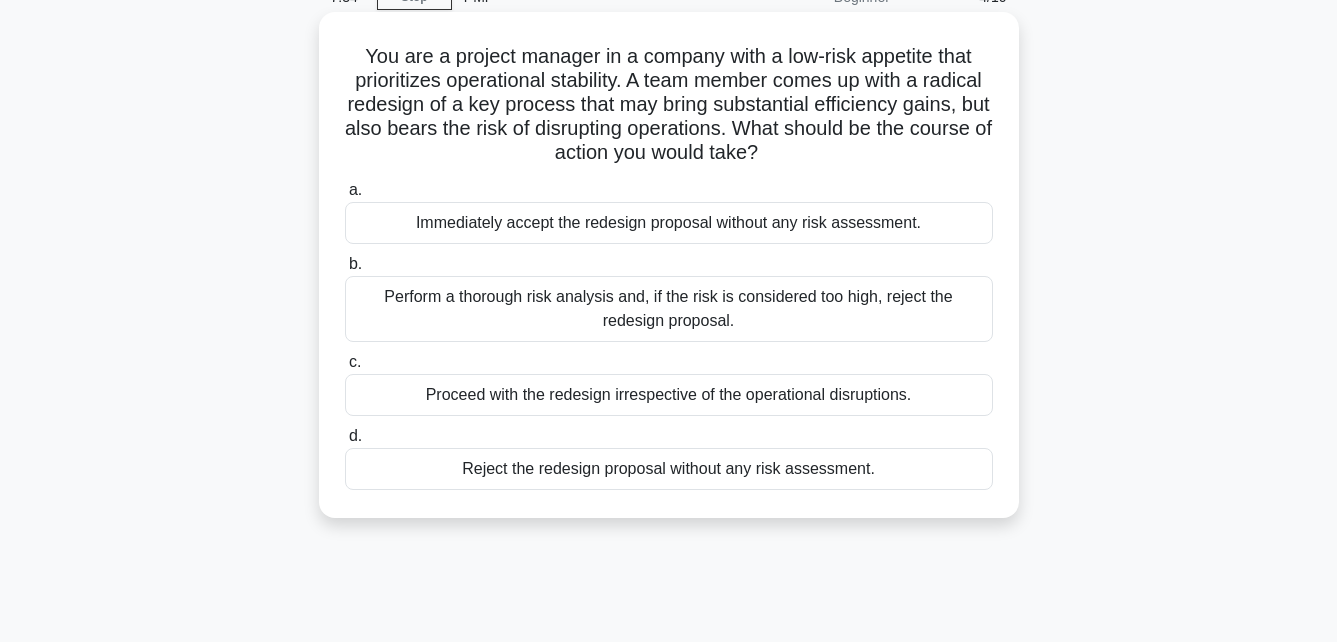 click on "Perform a thorough risk analysis and, if the risk is considered too high, reject the redesign proposal." at bounding box center (669, 309) 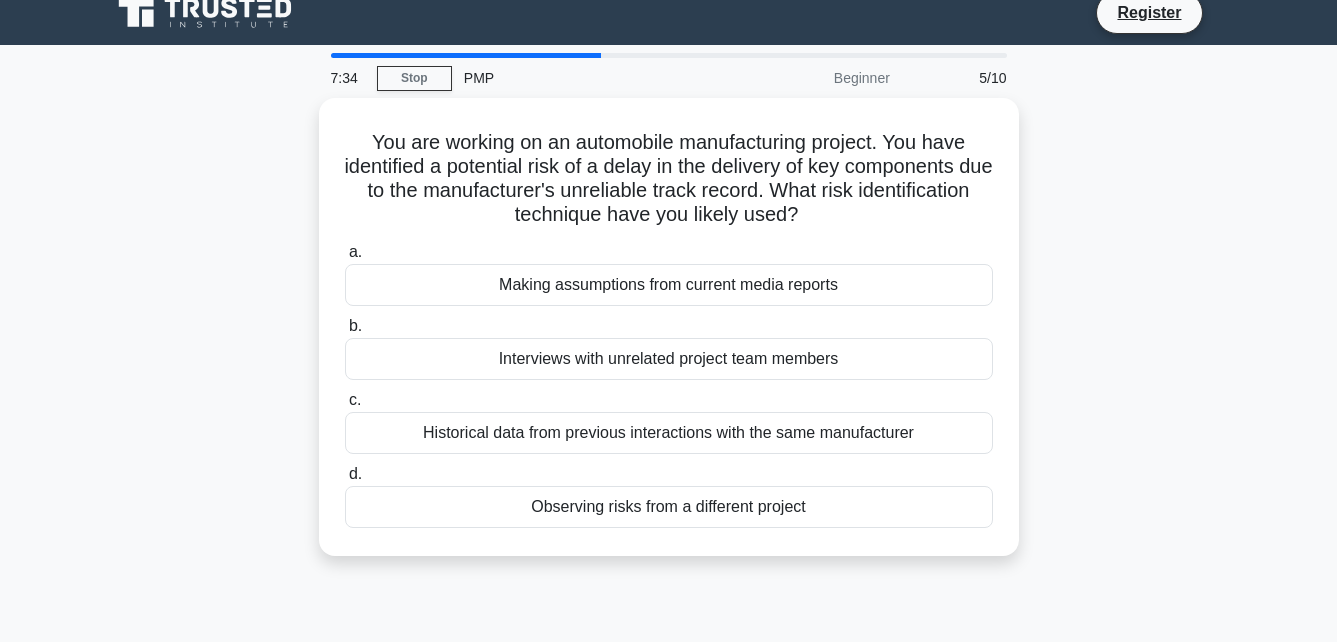 scroll, scrollTop: 0, scrollLeft: 0, axis: both 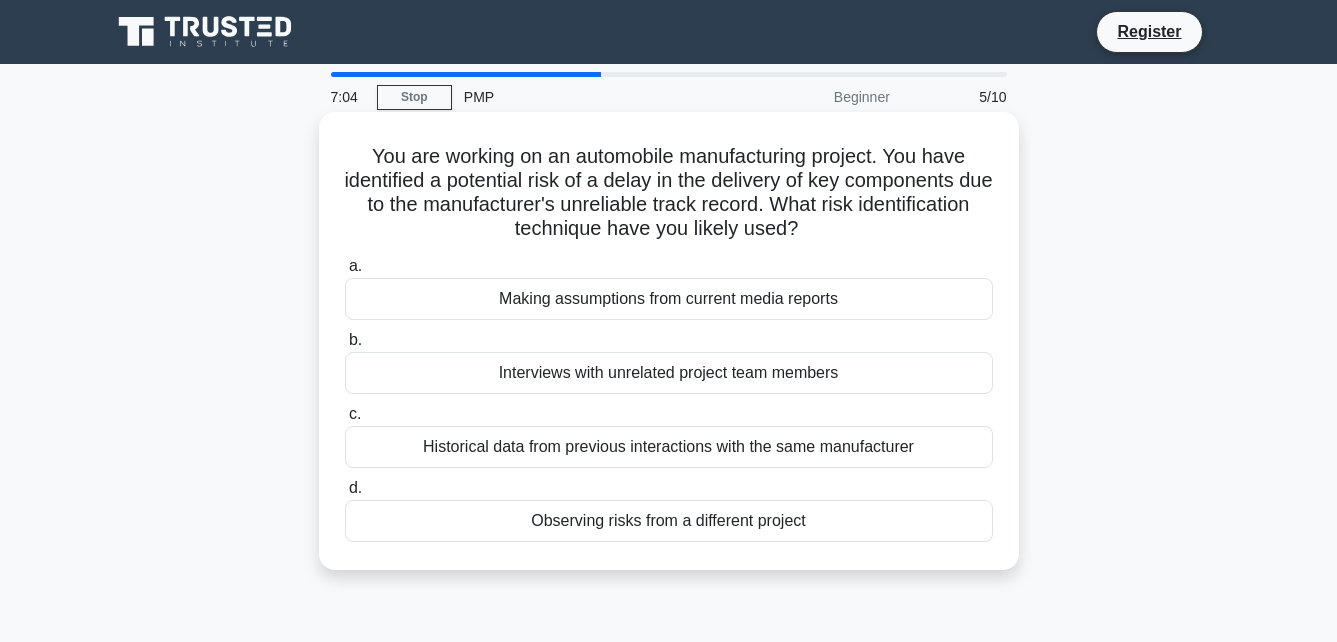 click on "Historical data from previous interactions with the same manufacturer" at bounding box center (669, 447) 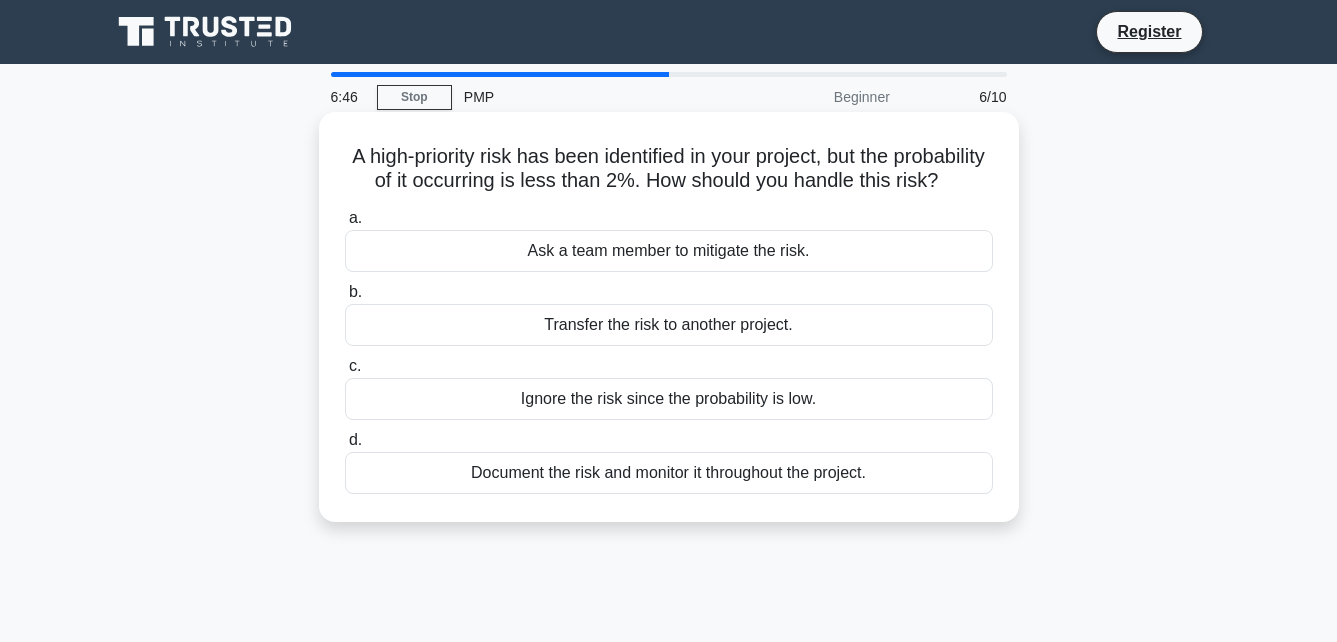 click on "Document the risk and monitor it throughout the project." at bounding box center [669, 473] 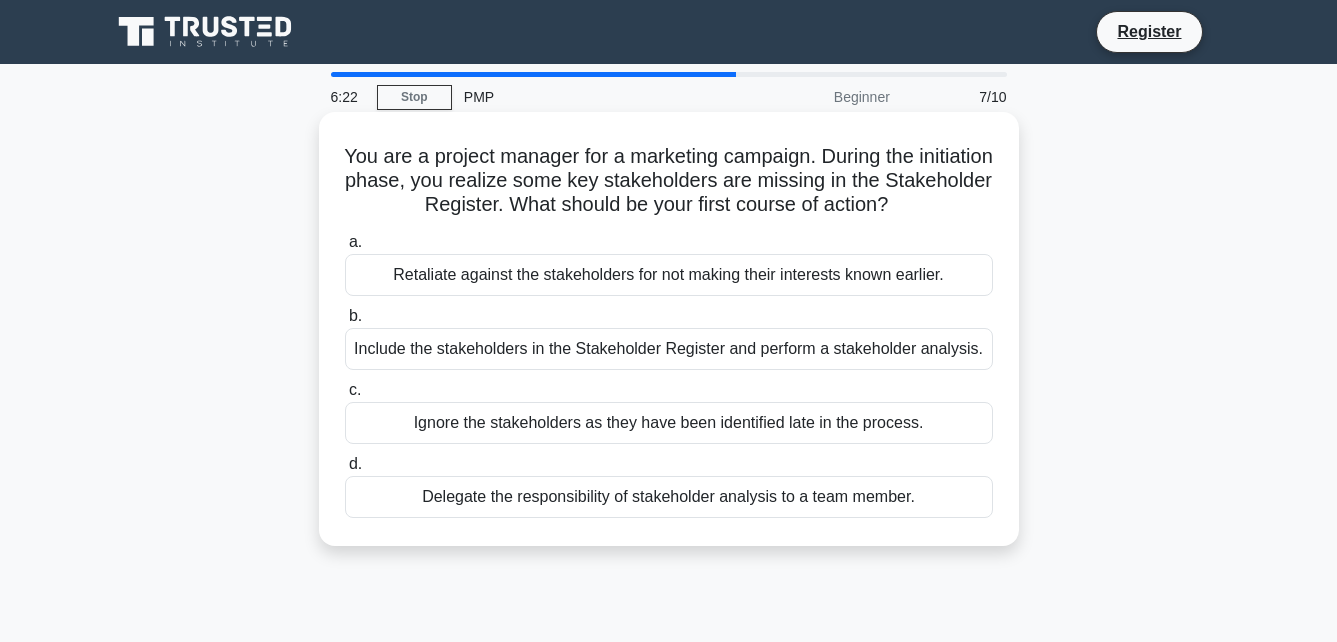 click on "Include the stakeholders in the Stakeholder Register and perform a stakeholder analysis." at bounding box center (669, 349) 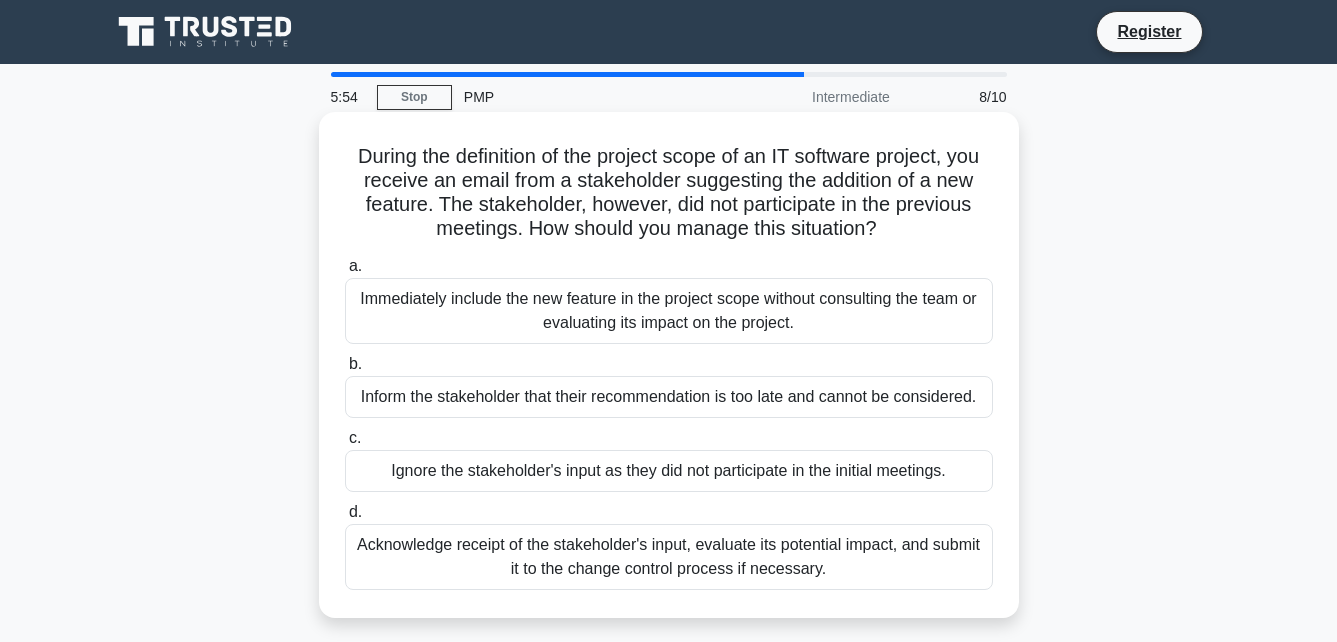 click on "Acknowledge receipt of the stakeholder's input, evaluate its potential impact, and submit it to the change control process if necessary." at bounding box center (669, 557) 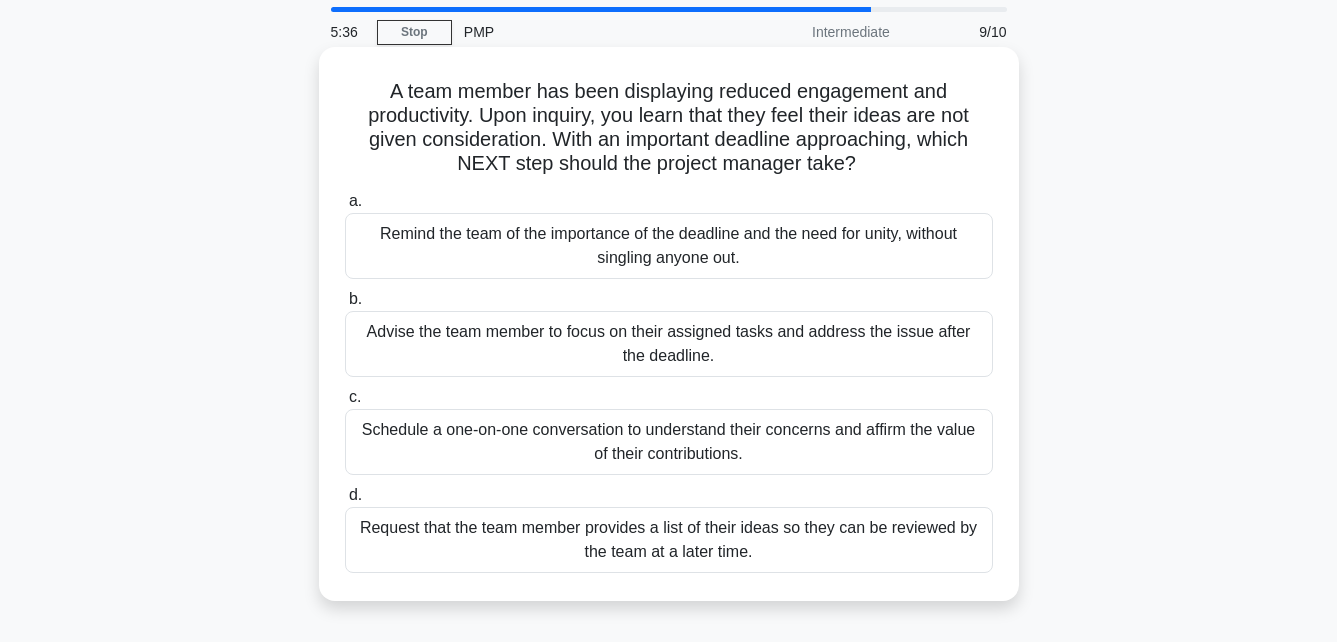 scroll, scrollTop: 100, scrollLeft: 0, axis: vertical 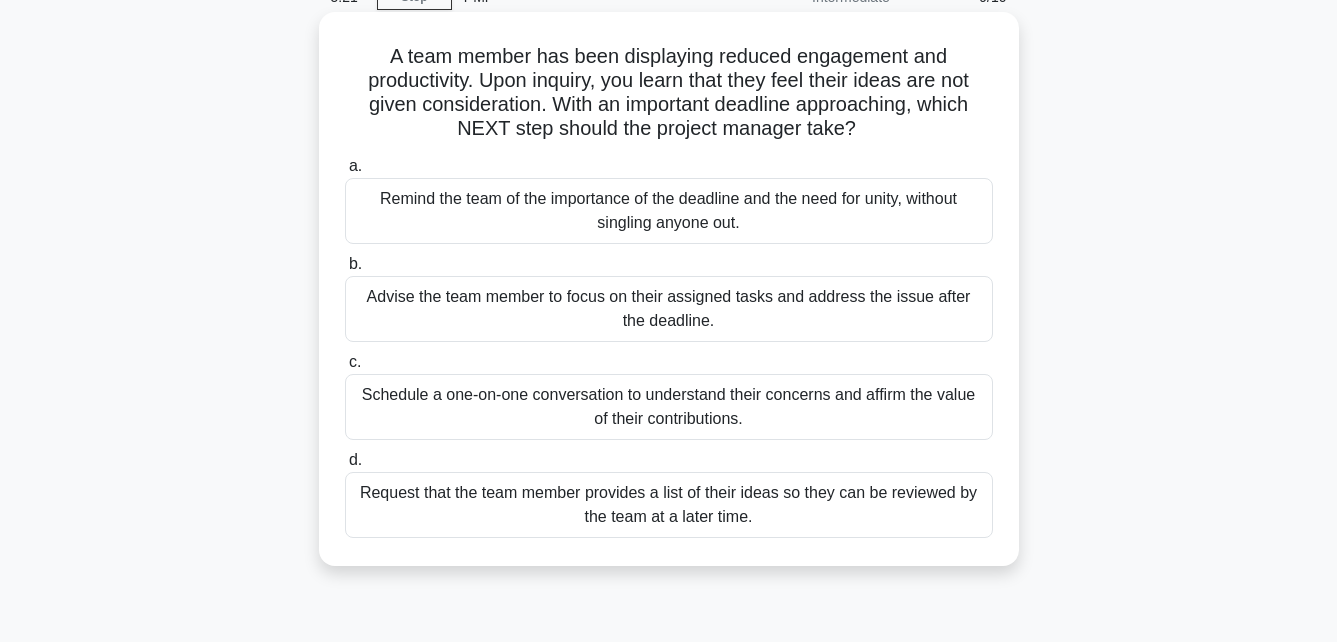 click on "Schedule a one-on-one conversation to understand their concerns and affirm the value of their contributions." at bounding box center [669, 407] 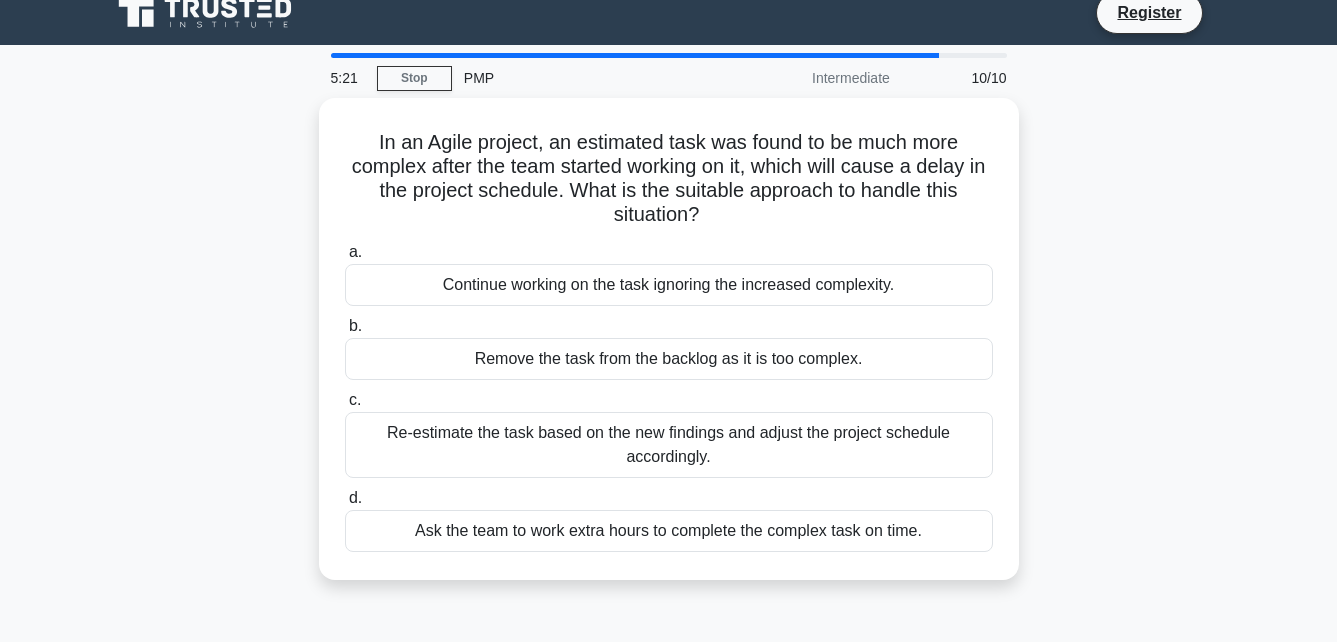 scroll, scrollTop: 0, scrollLeft: 0, axis: both 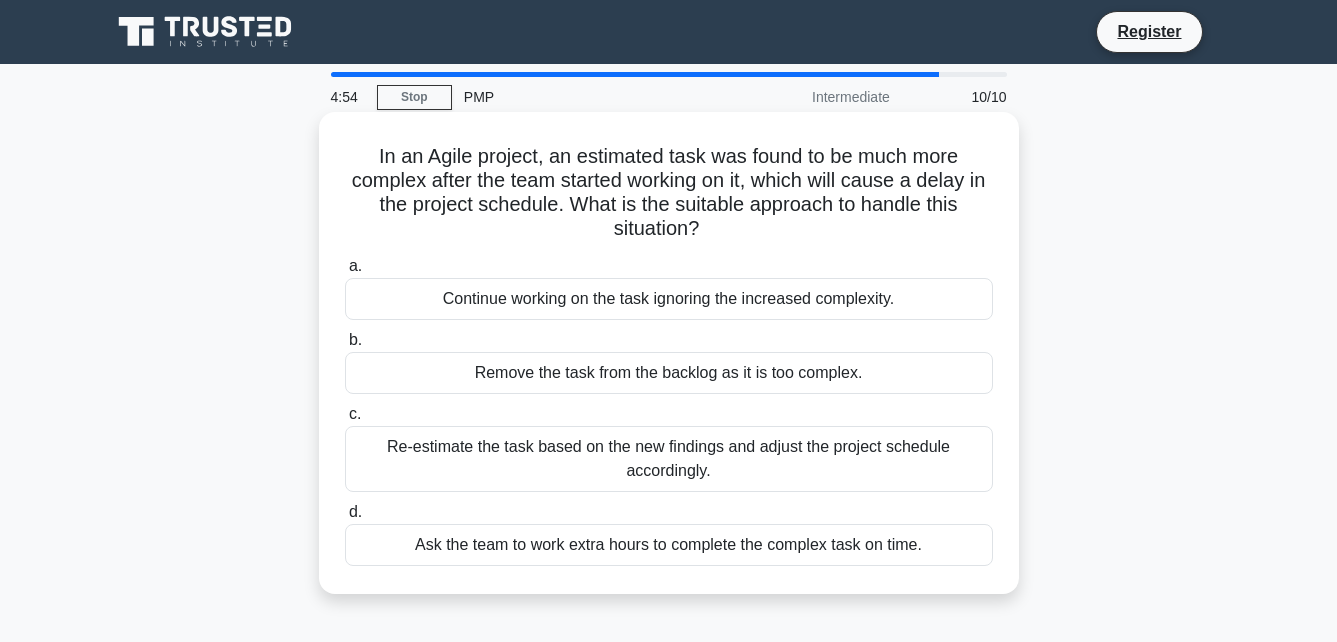 click on "Re-estimate the task based on the new findings and adjust the project schedule accordingly." at bounding box center [669, 459] 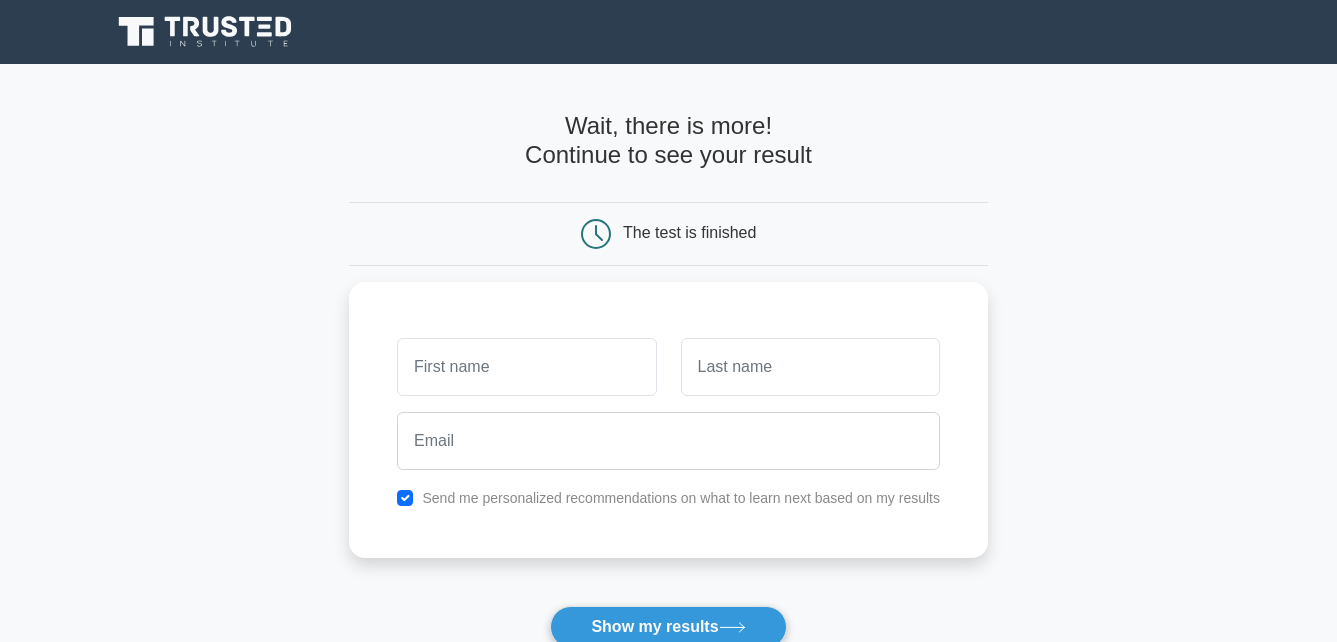 scroll, scrollTop: 0, scrollLeft: 0, axis: both 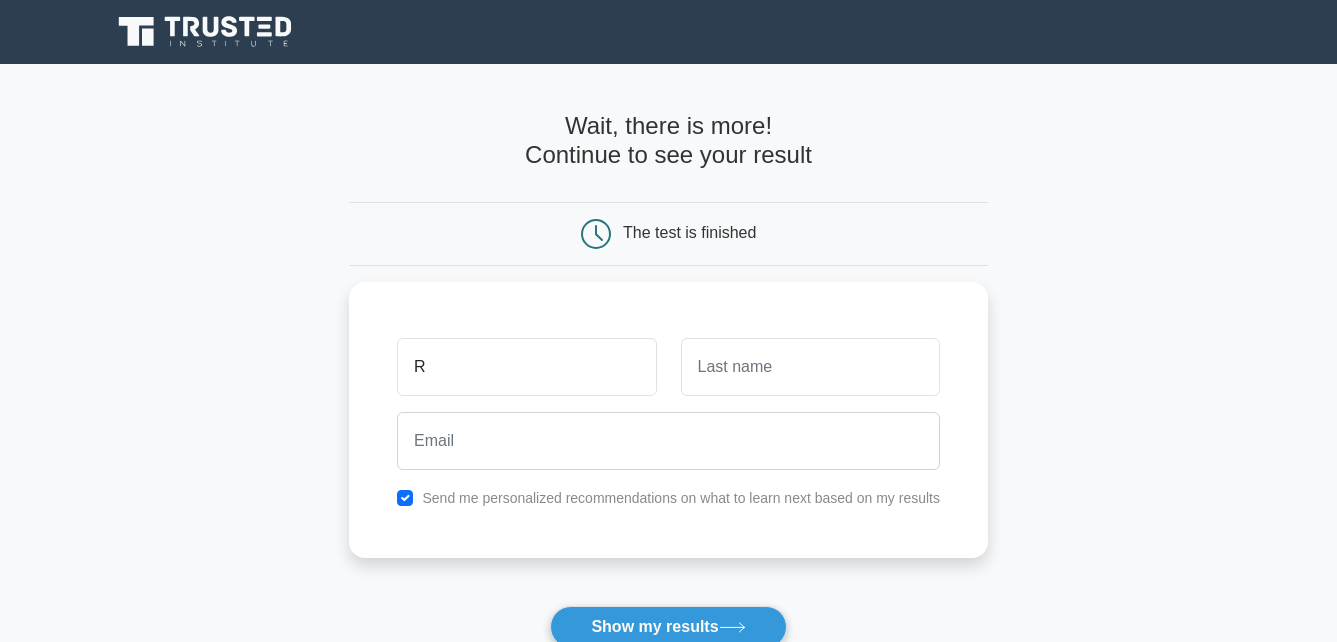 type on "[NAME]" 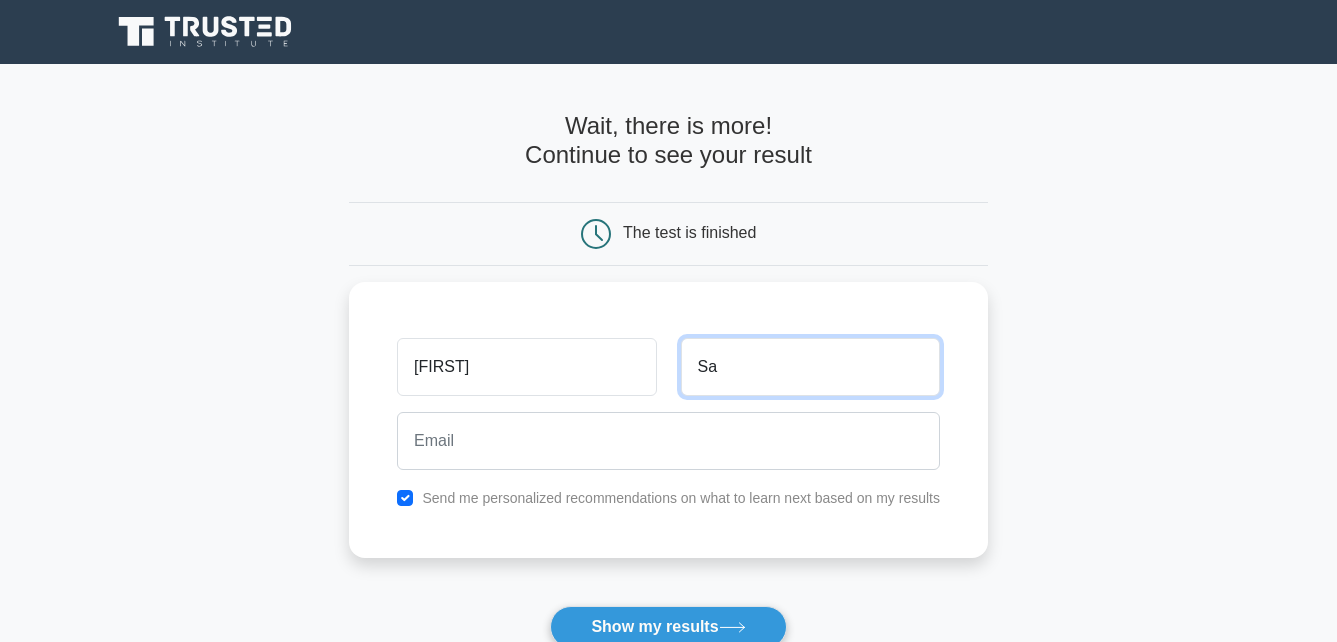type on "Samour" 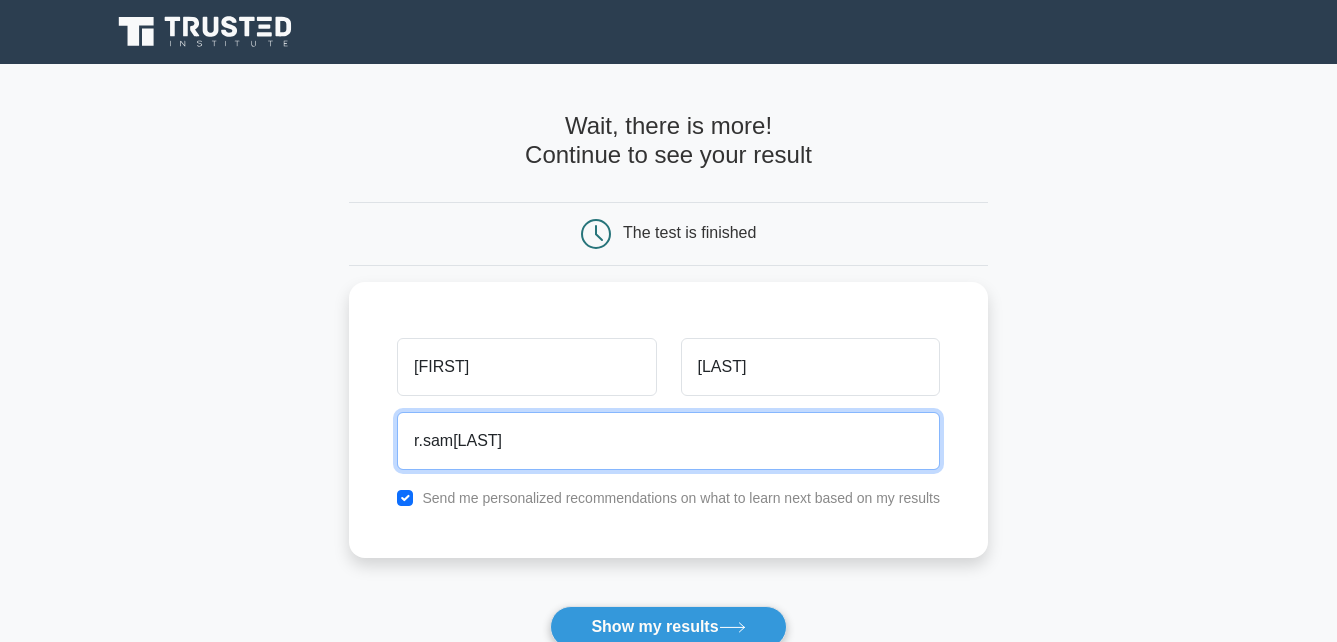 type on "r.sammour@gmail.com" 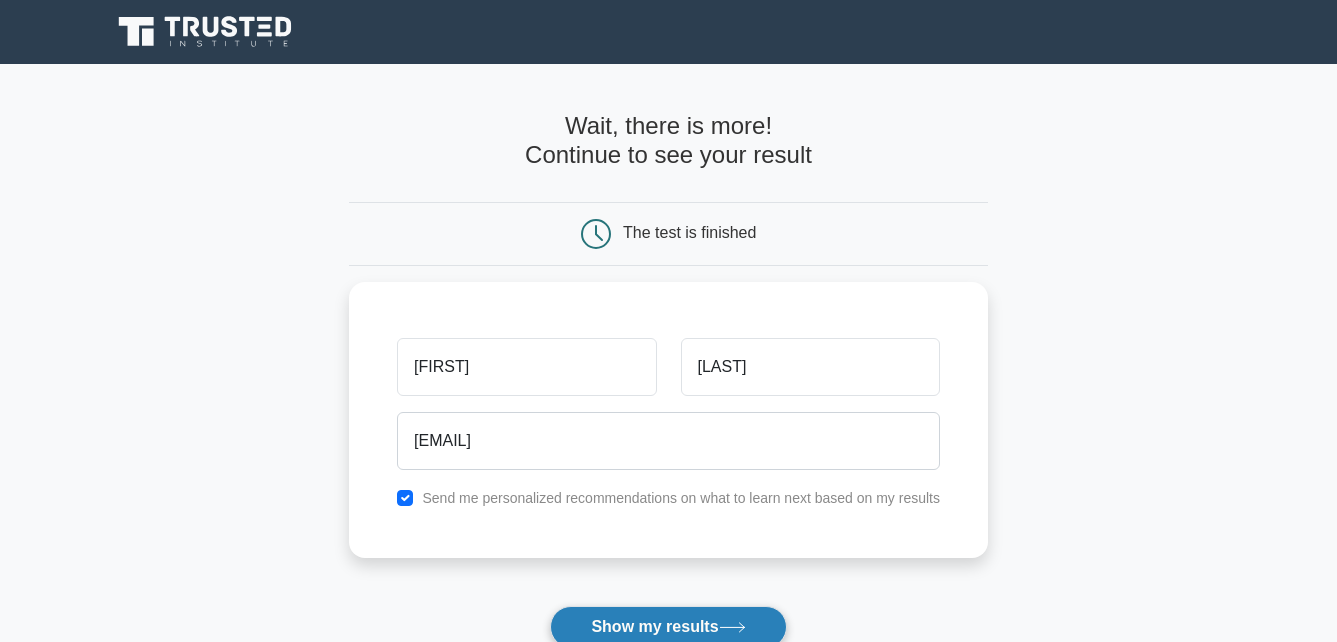 click on "Show my results" at bounding box center (668, 627) 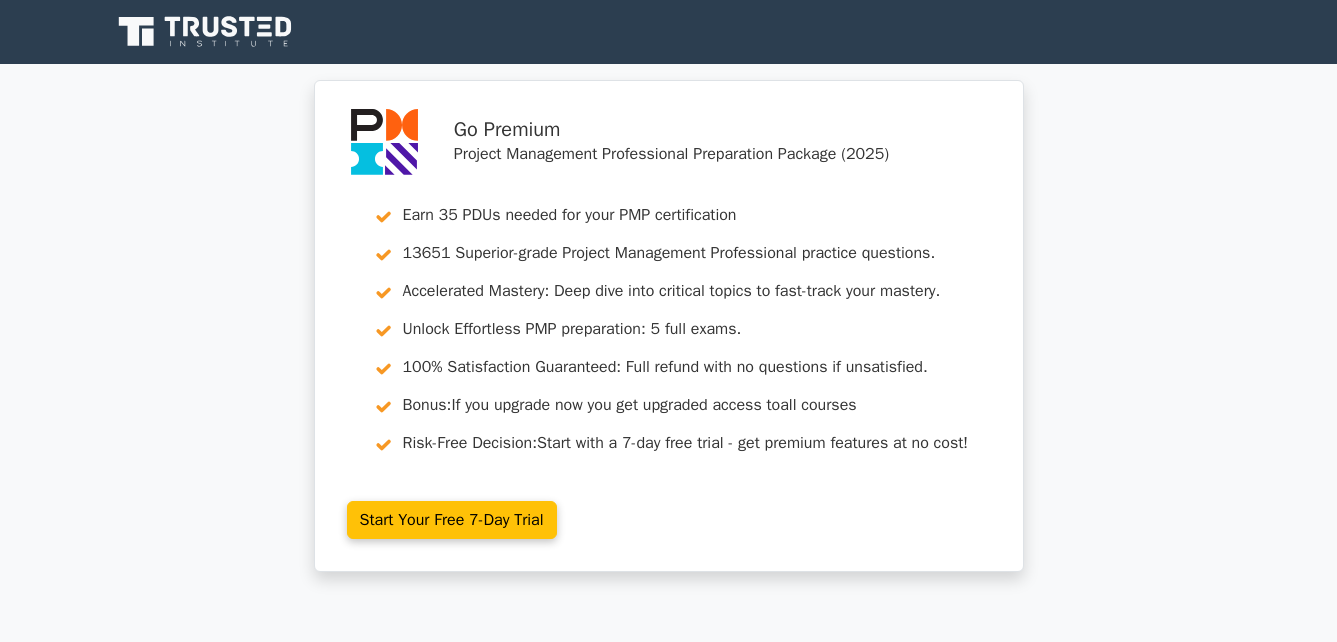 scroll, scrollTop: 0, scrollLeft: 0, axis: both 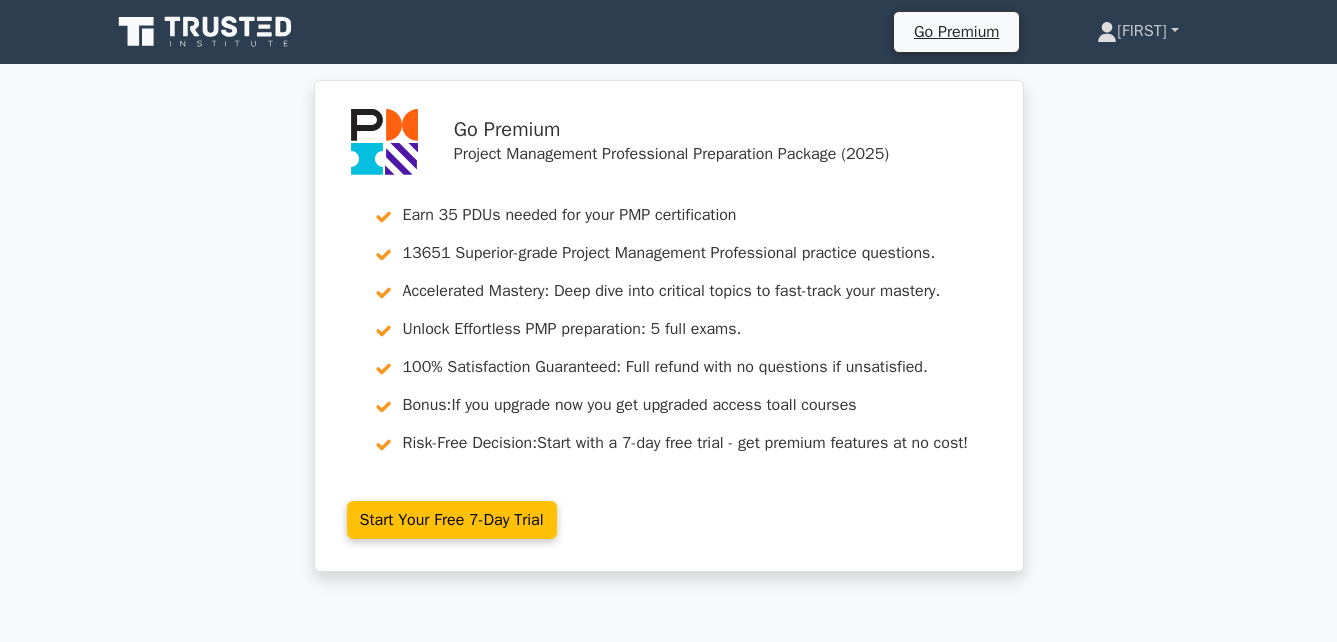 click on "[FIRST]" at bounding box center (1137, 31) 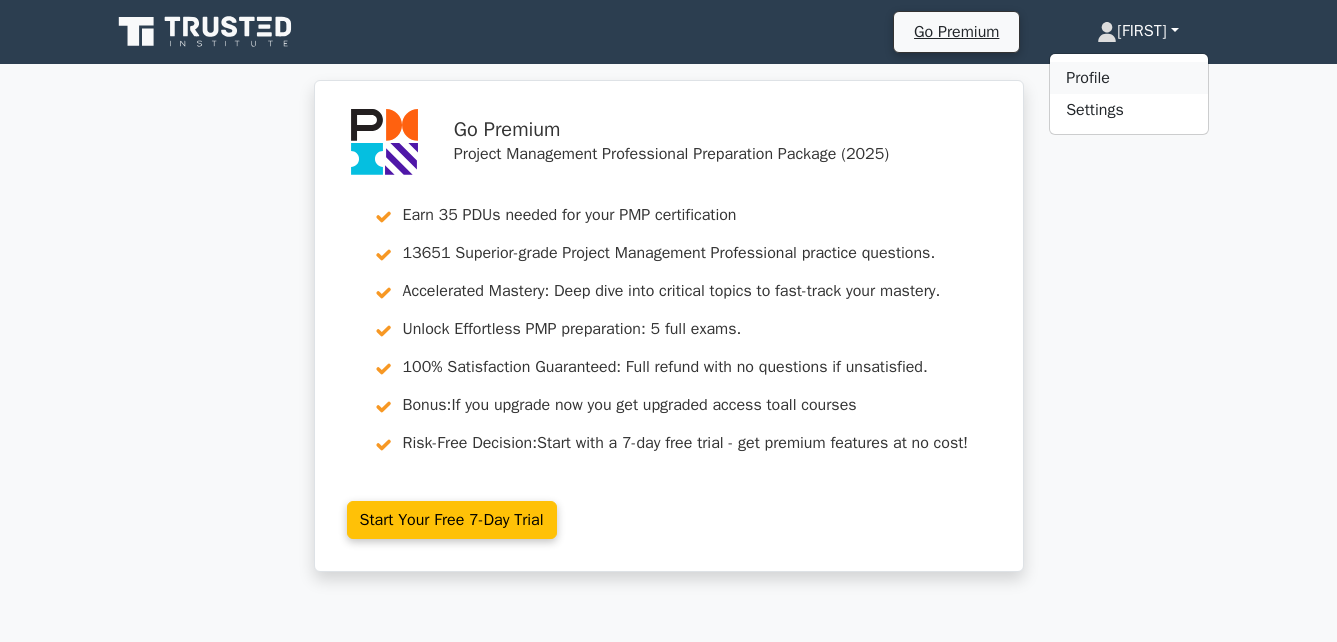 click on "Profile" at bounding box center [1129, 78] 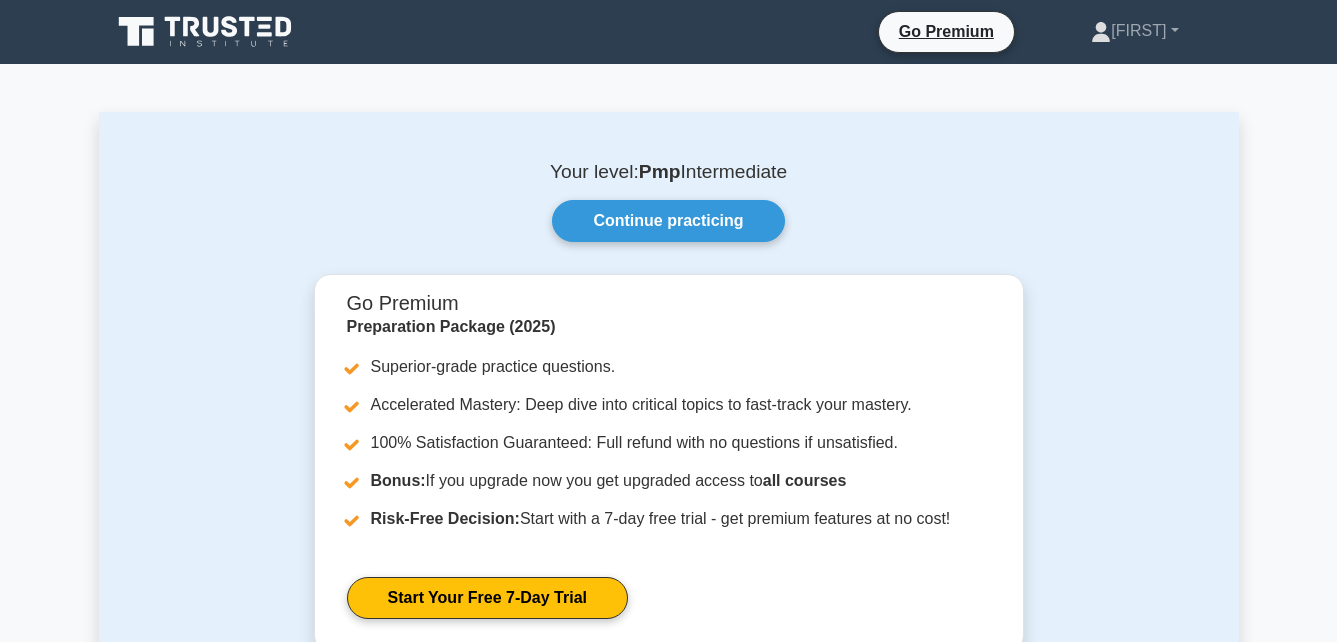 scroll, scrollTop: 0, scrollLeft: 0, axis: both 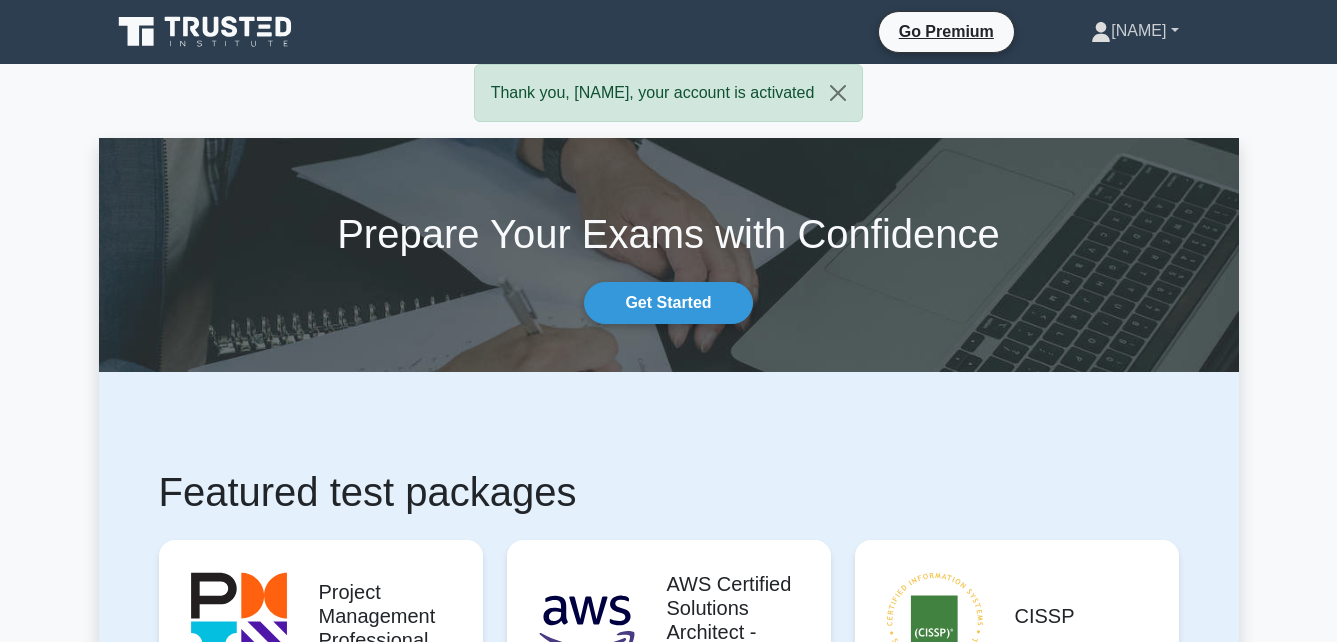 click 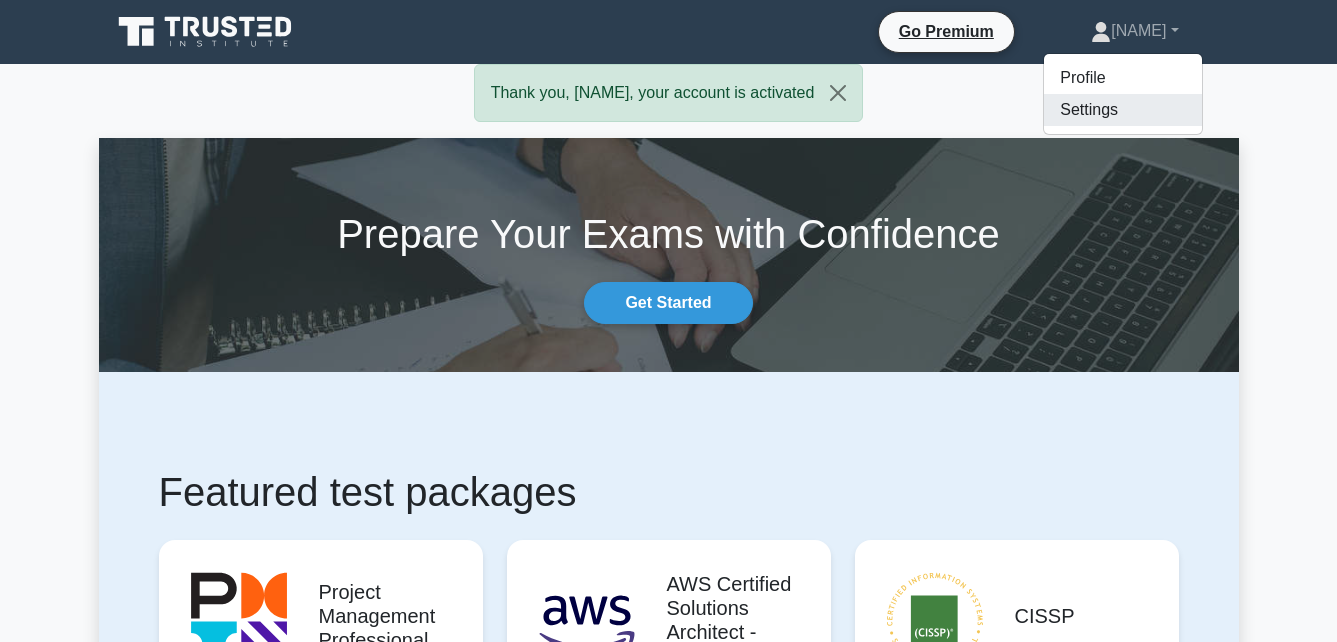 click on "Settings" at bounding box center (1123, 110) 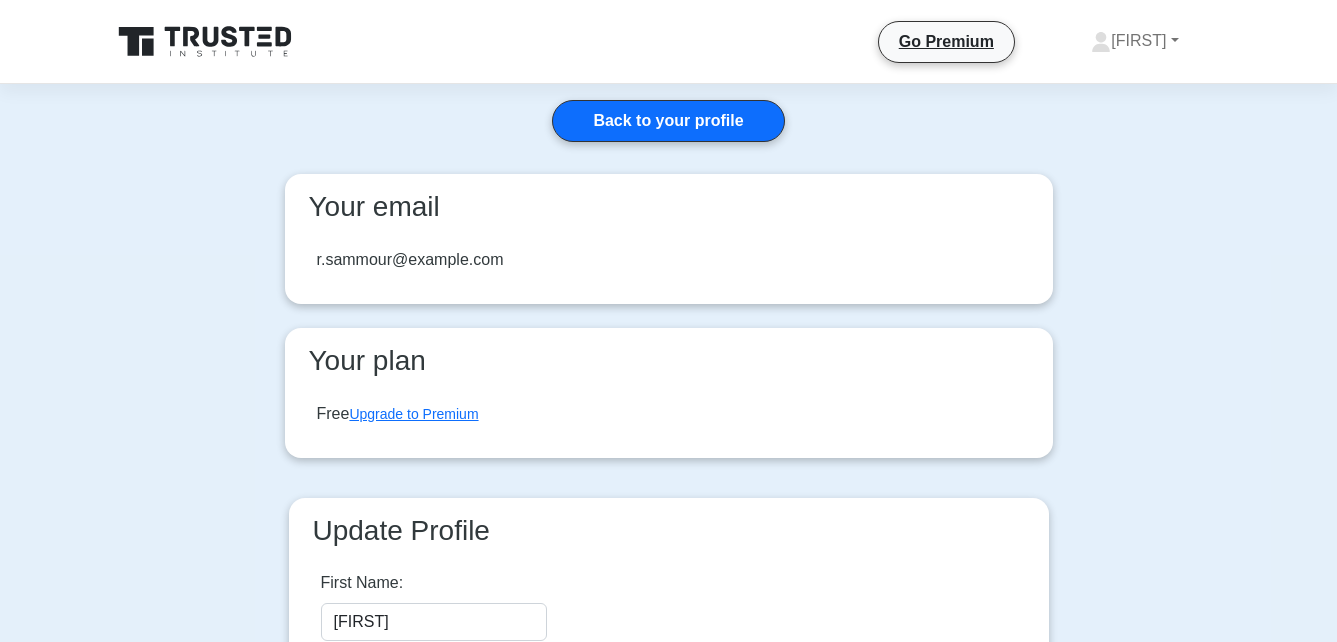 scroll, scrollTop: 0, scrollLeft: 0, axis: both 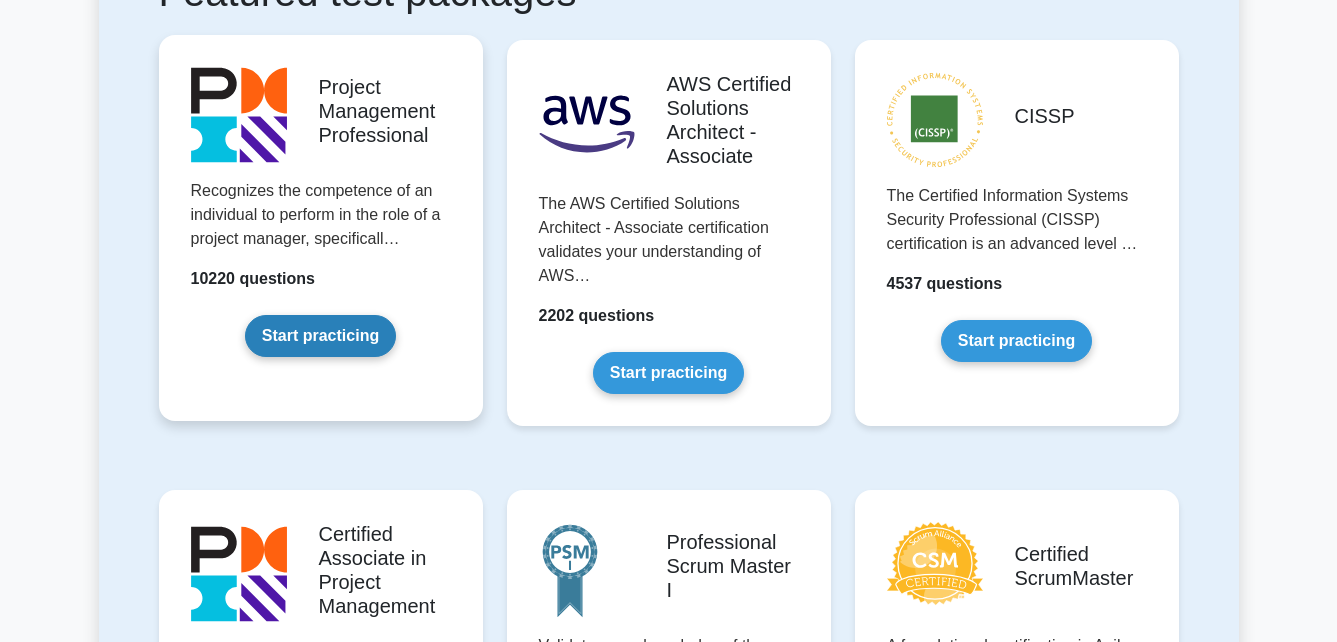 click on "Start practicing" at bounding box center [320, 336] 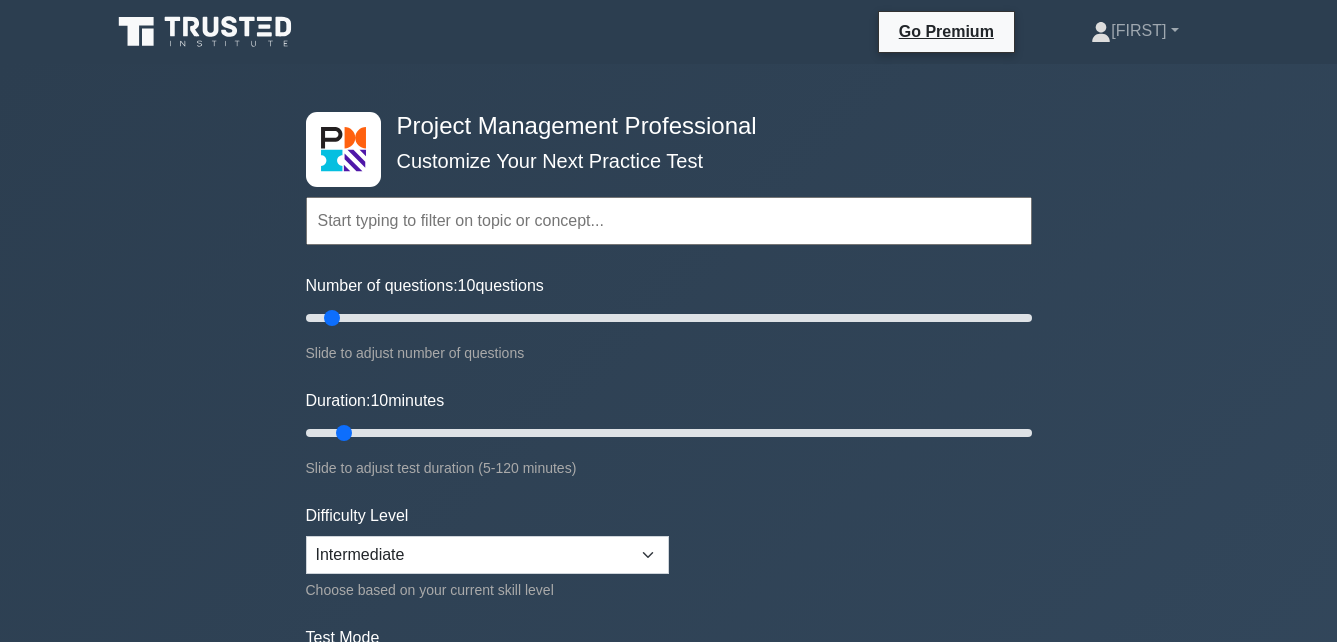 scroll, scrollTop: 0, scrollLeft: 0, axis: both 